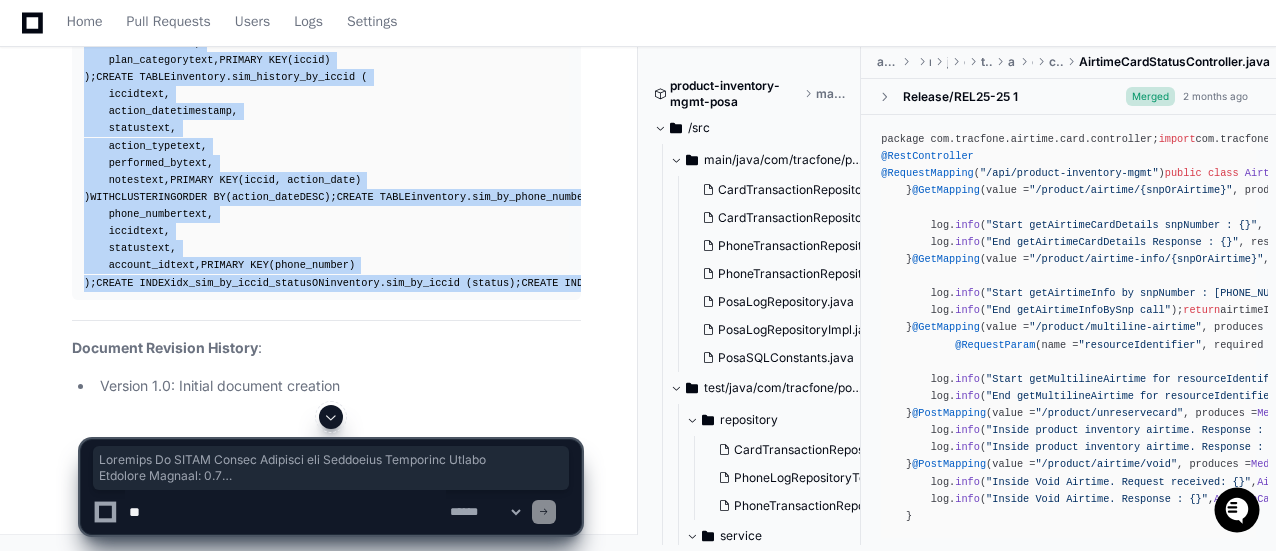 scroll, scrollTop: 34670, scrollLeft: 0, axis: vertical 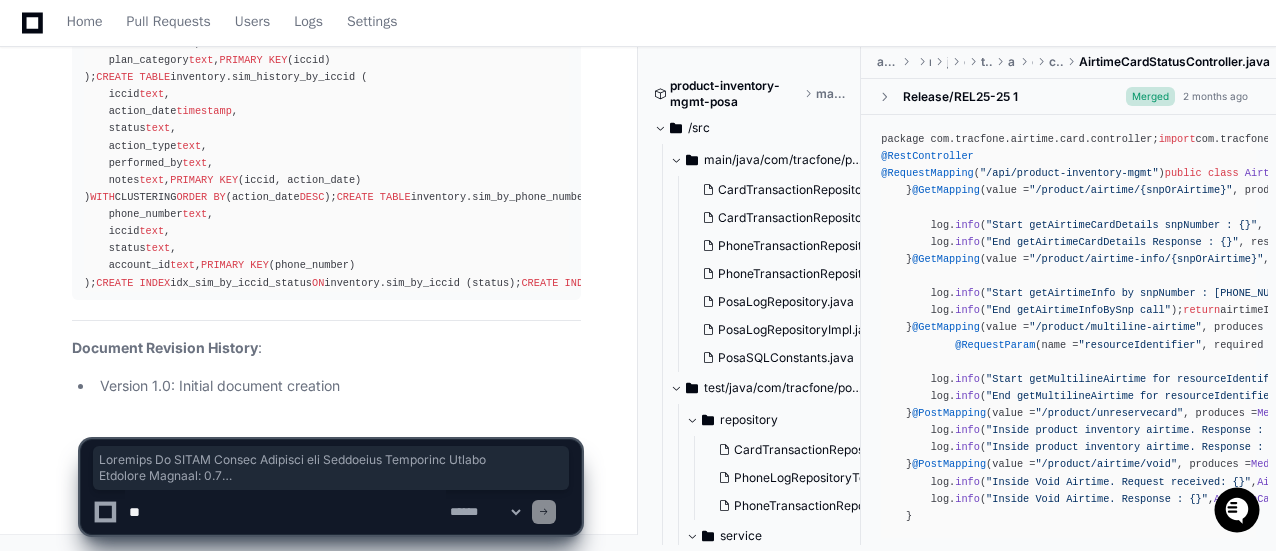 click 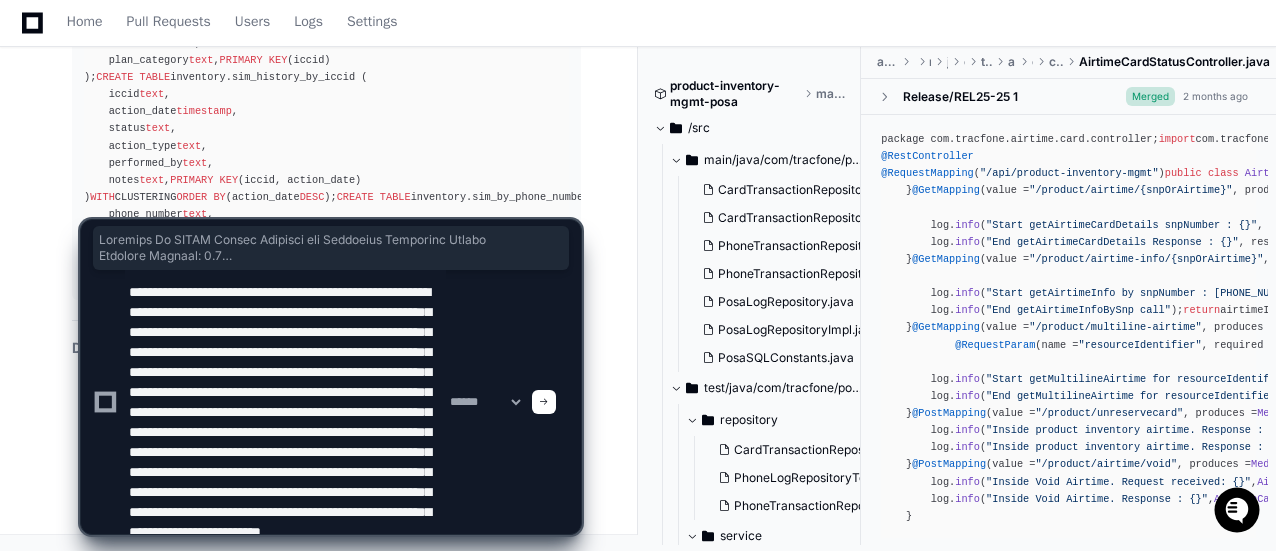 scroll, scrollTop: 106, scrollLeft: 0, axis: vertical 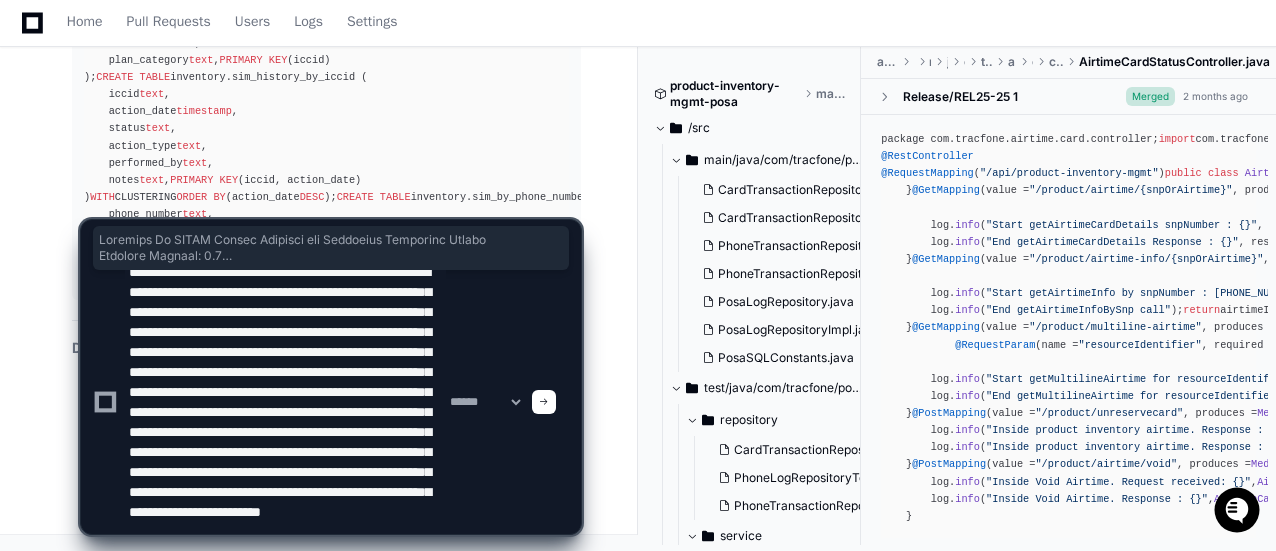 type on "**********" 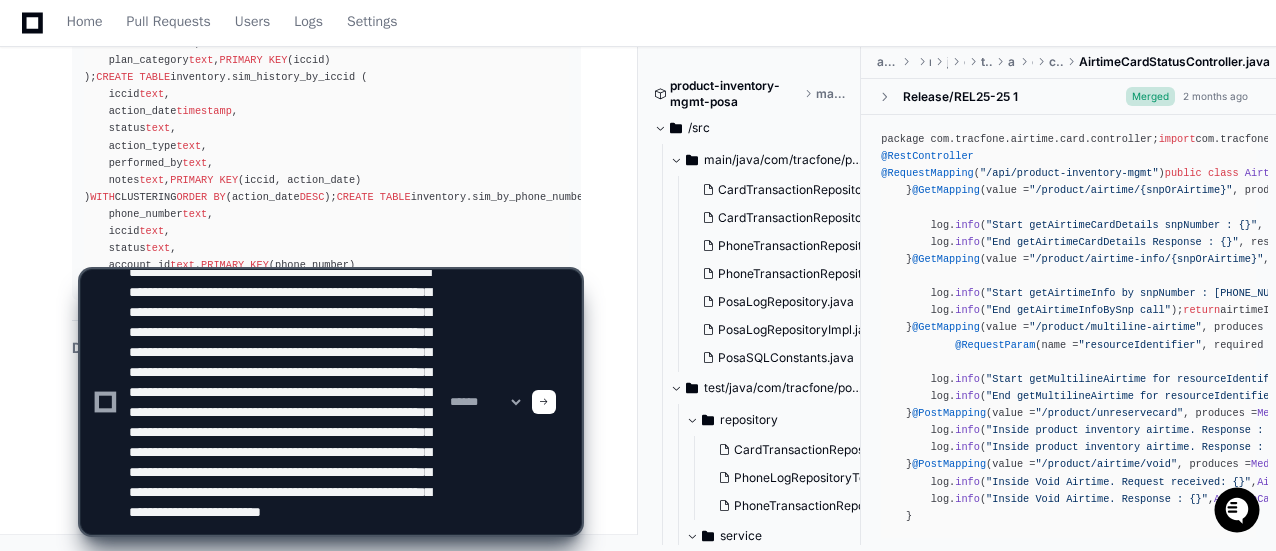 click 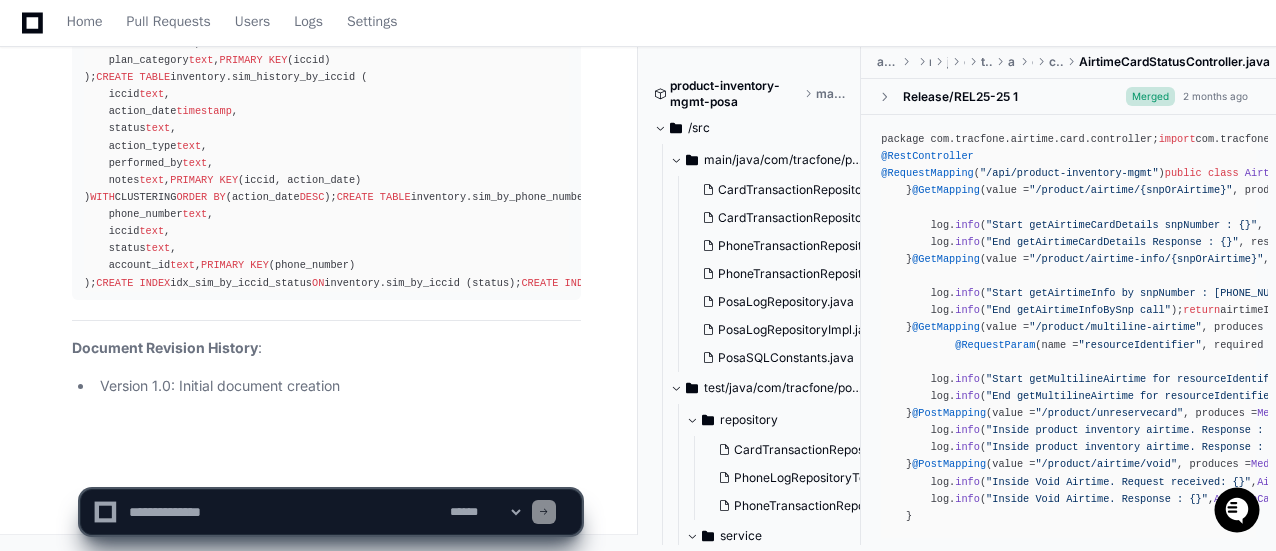 scroll, scrollTop: 0, scrollLeft: 0, axis: both 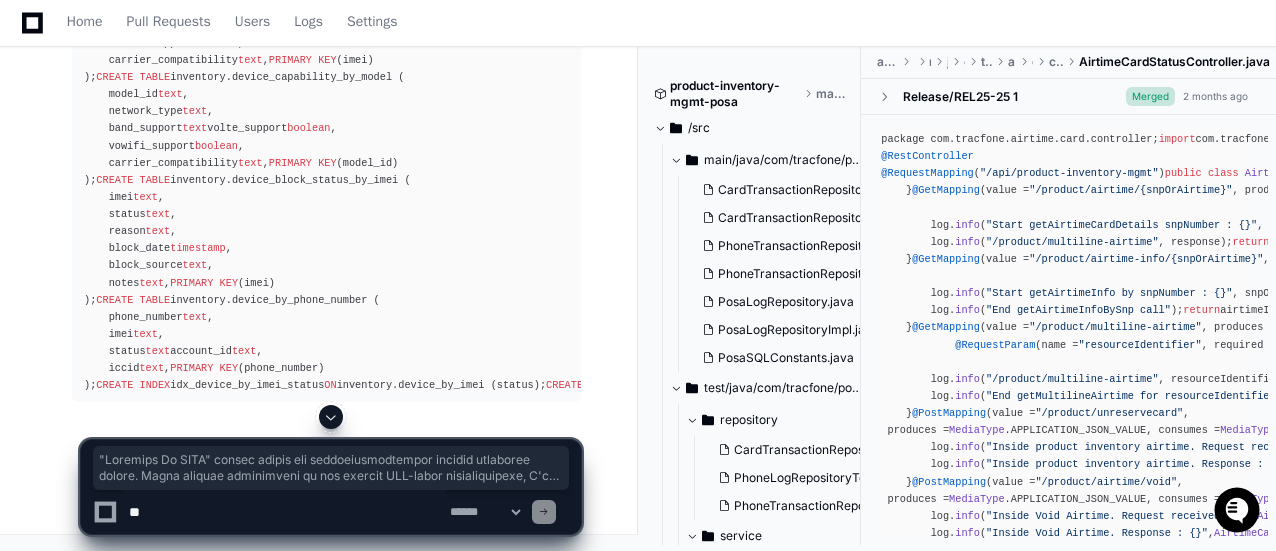 click on "Technical Document: Retrieve By IMEI Module Analysis and Cassandra Migration Design
Document Version:  1.0
Created:
Author:  Telecommunications Database Architecture Team
Classification:  Internal Use Only
Table of Contents
Executive Summary
Module Overview: Retrieve By IMEI
Current SQL Implementation Analysis
Core Queries
Database Table Structures
Query Patterns and Access Paths
Cassandra Table Design
Design Considerations
Proposed Table Schemas
Query Support and Access Patterns
Source-to-Target Mapping
Implementation Recommendations
Conclusion
Appendix: Complete CQL Schema
1. Executive Summary
This document provides a comprehensive analysis of the "Retrieve By IMEI" module within our telecommunications product inventory system. After careful examination of the current SQL-based implementation, I've designed an equivalent Cassandra-based solution that preserves all functionality while providing improved scalability and performance." 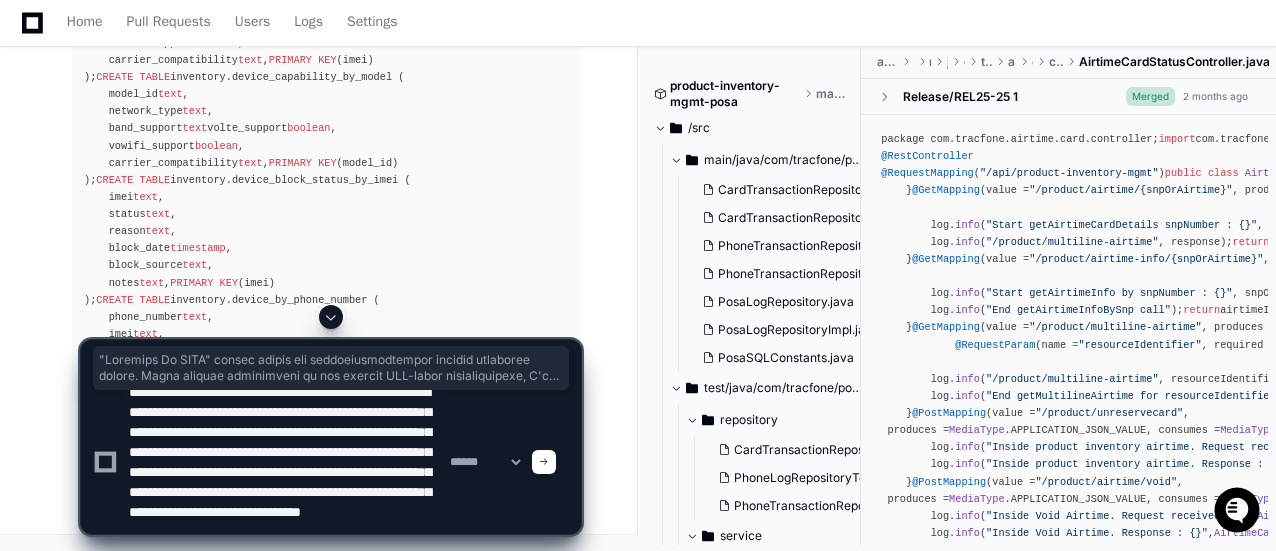 scroll, scrollTop: 0, scrollLeft: 0, axis: both 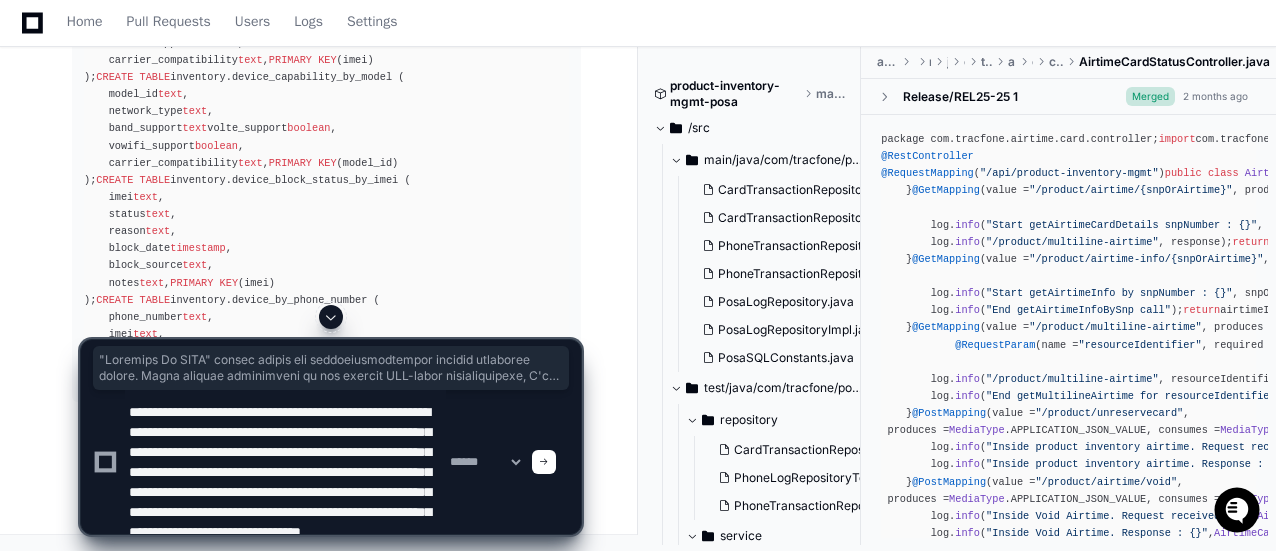 type on "**********" 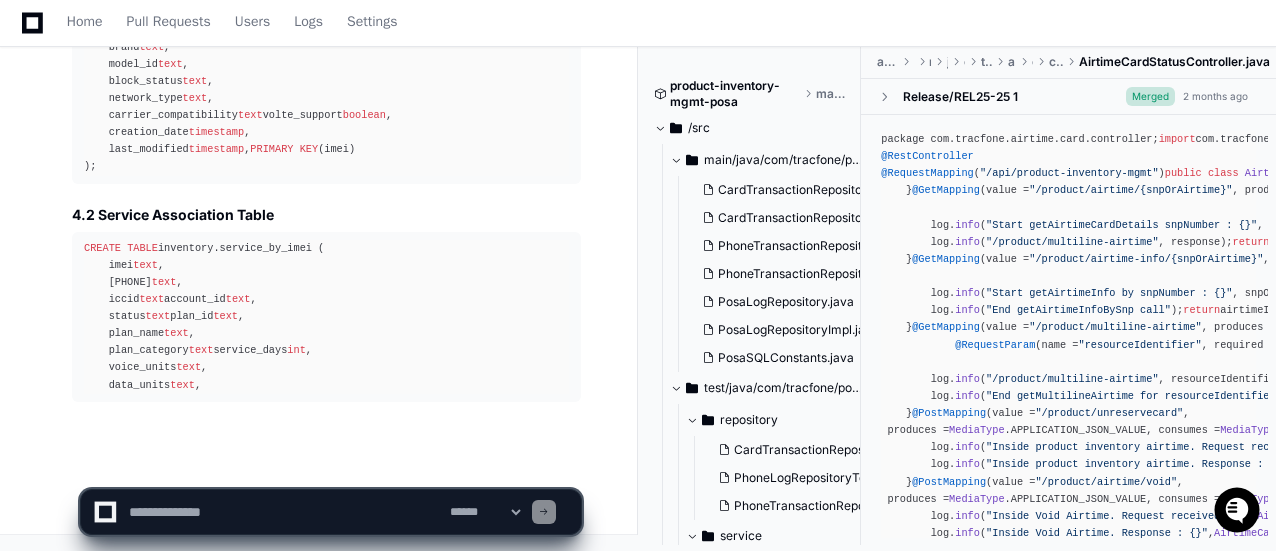 scroll, scrollTop: 56700, scrollLeft: 0, axis: vertical 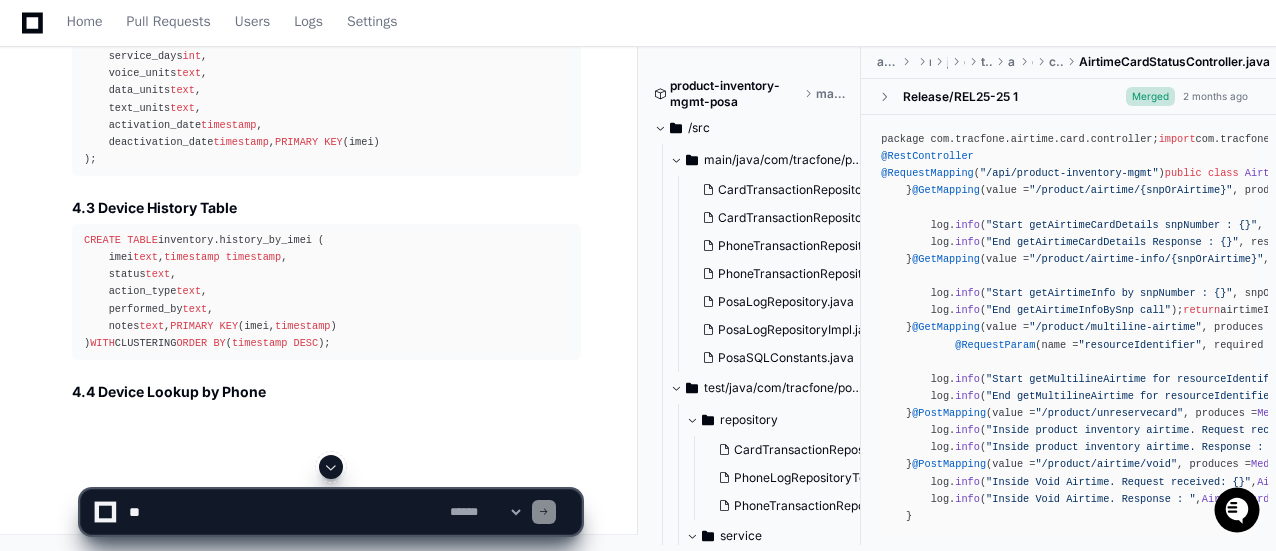 click 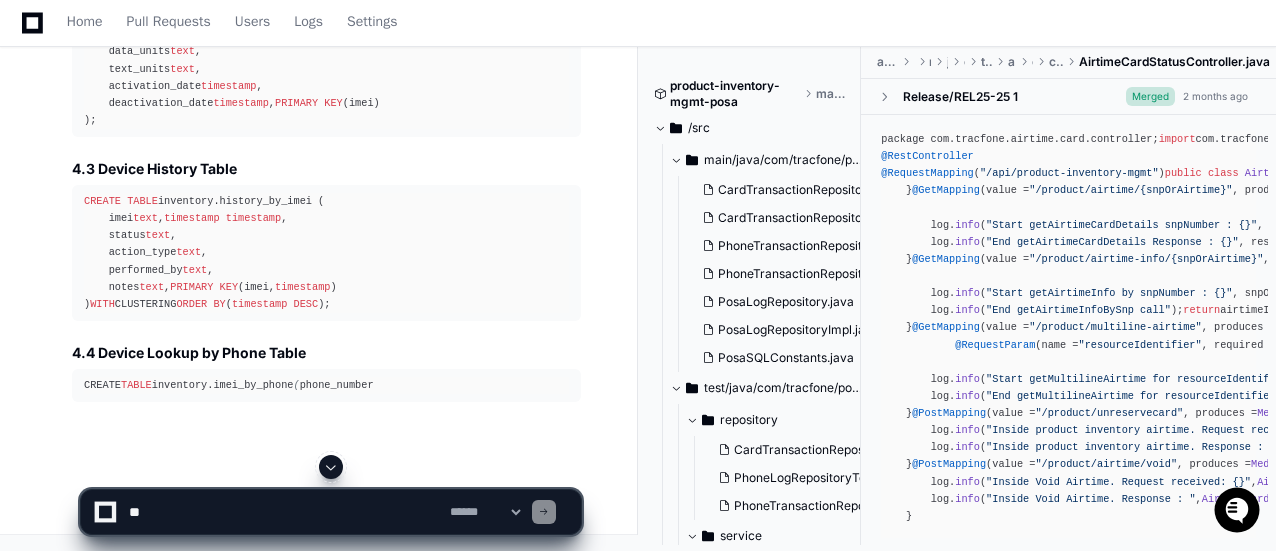 paste on "**********" 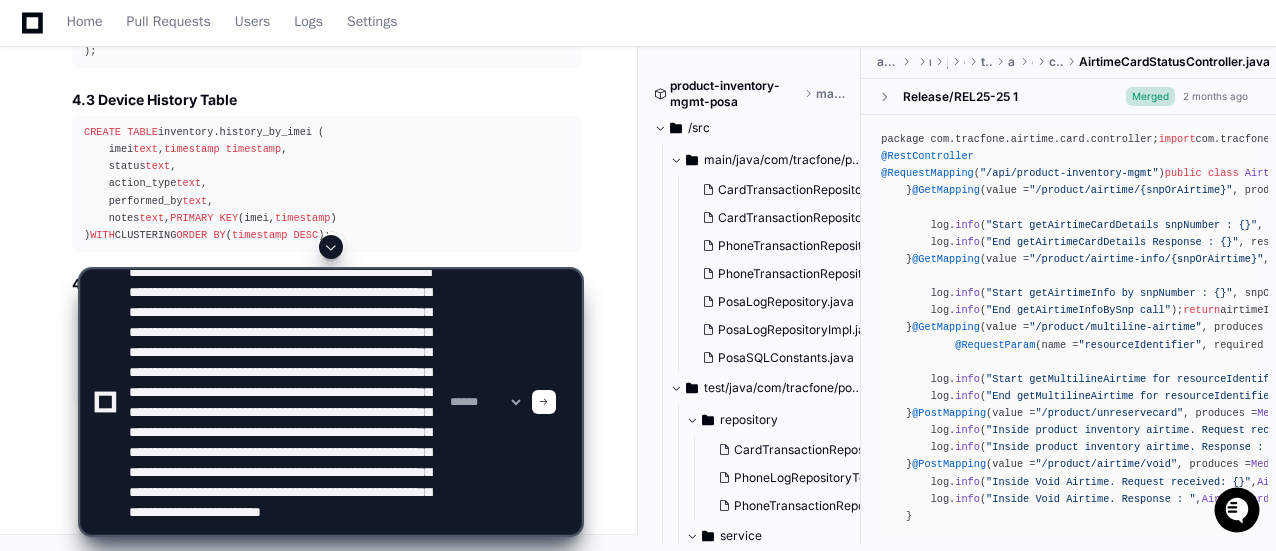 scroll, scrollTop: 0, scrollLeft: 0, axis: both 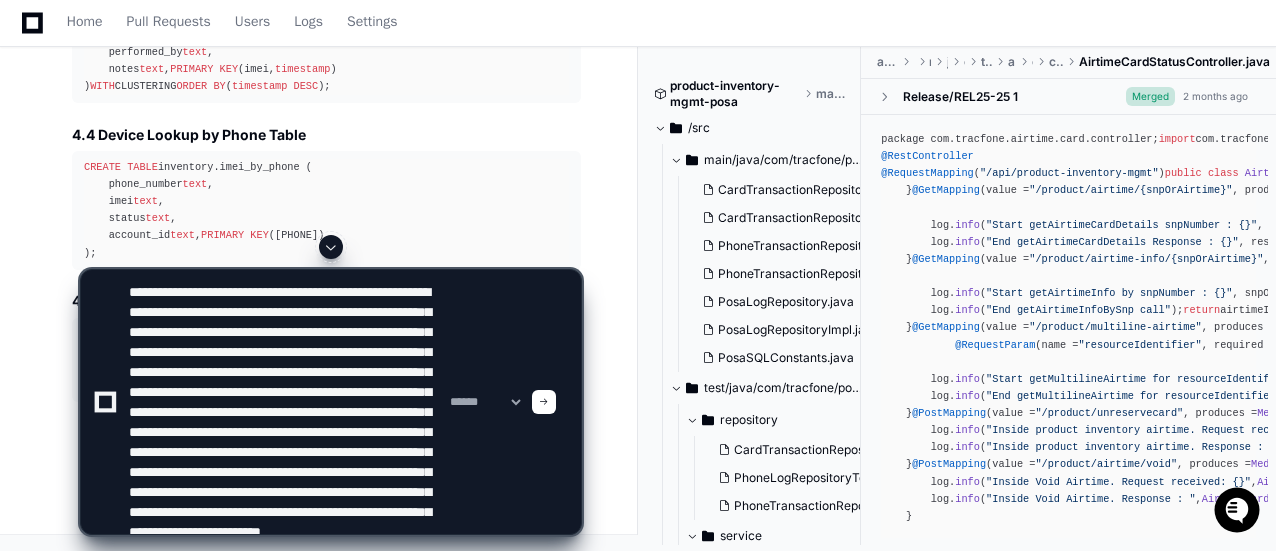 type on "**********" 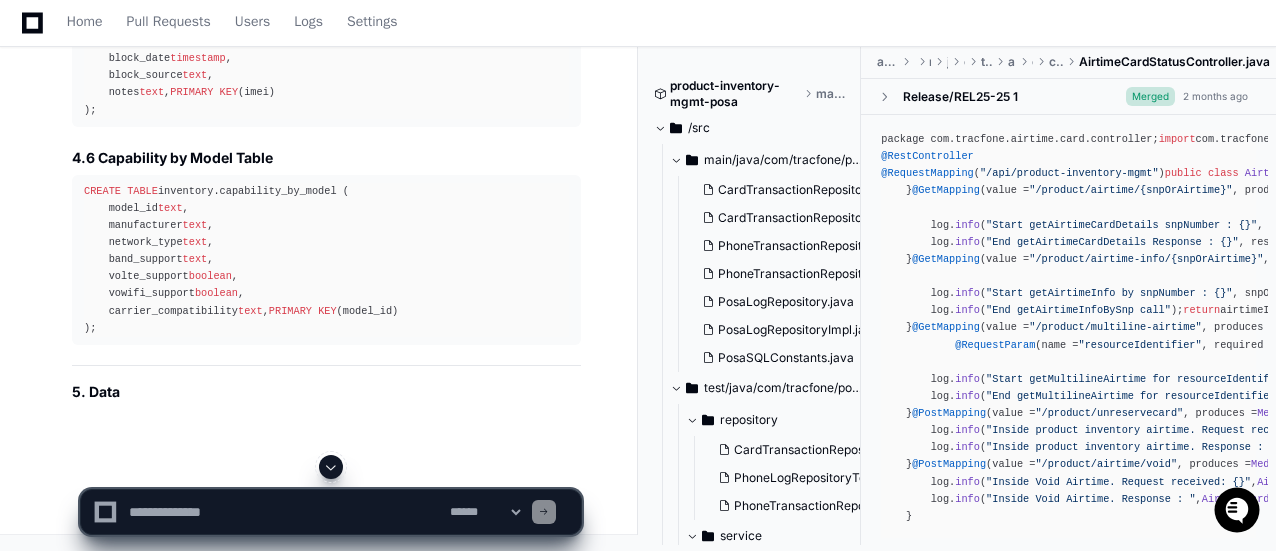 click 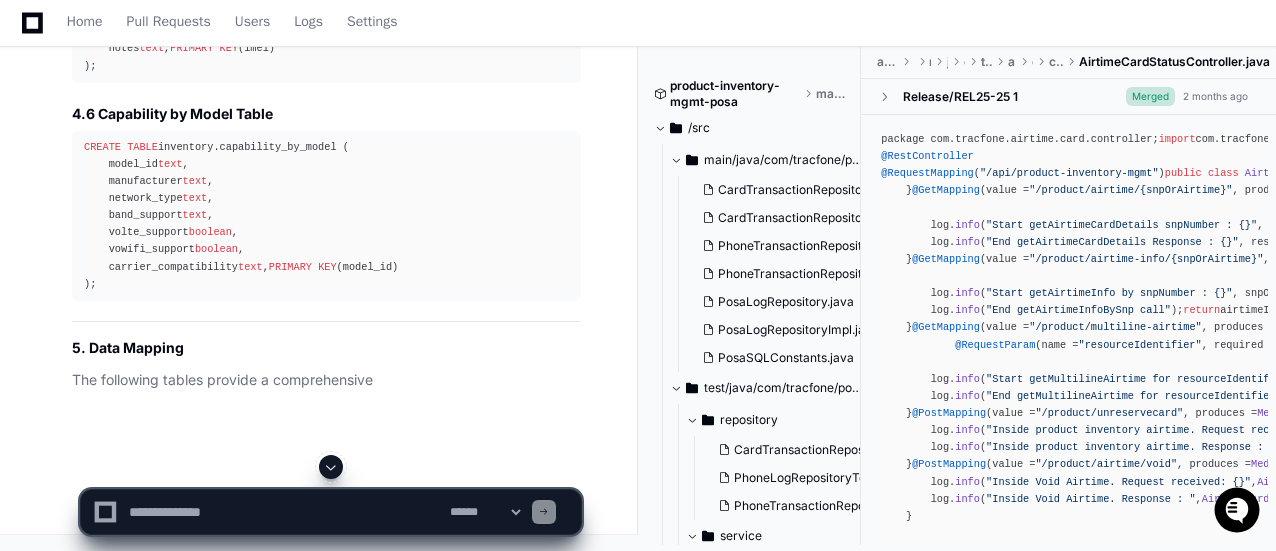 paste on "**********" 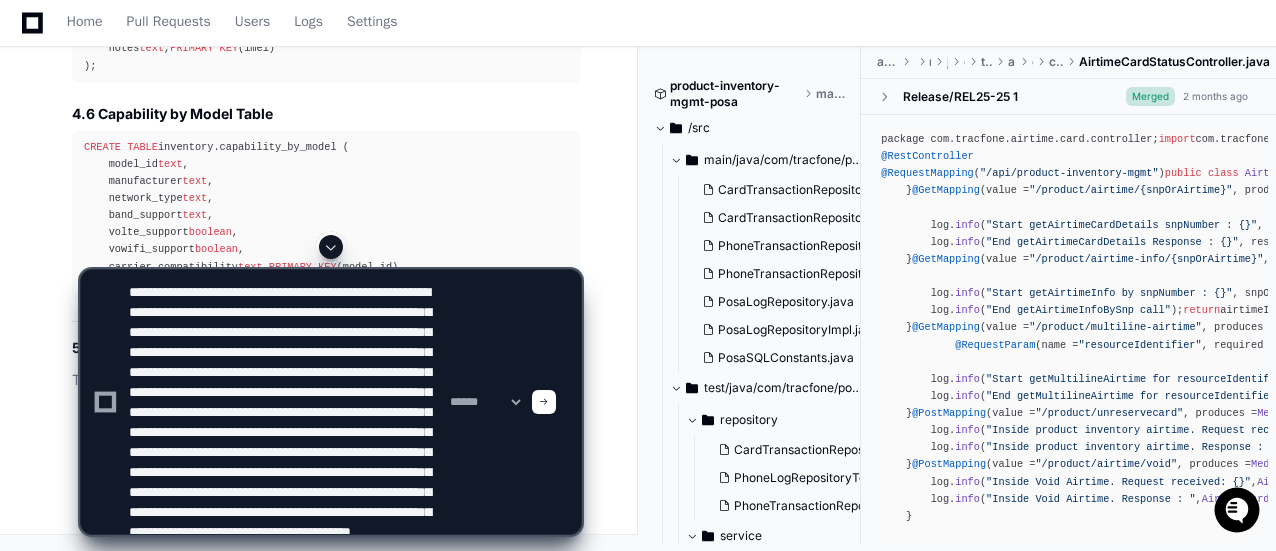 type on "**********" 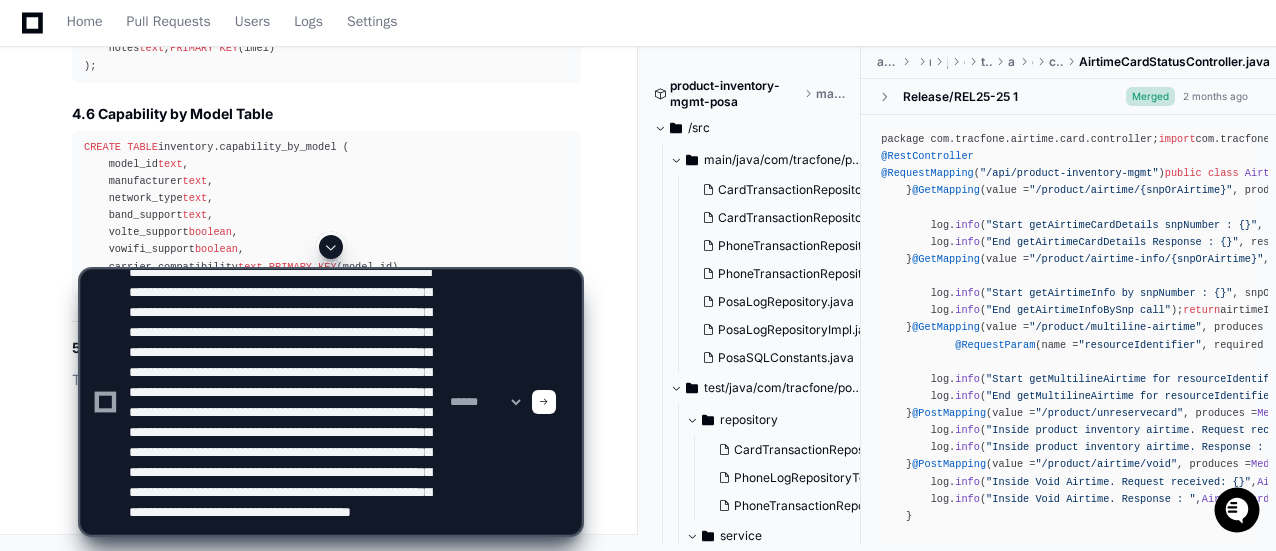 type 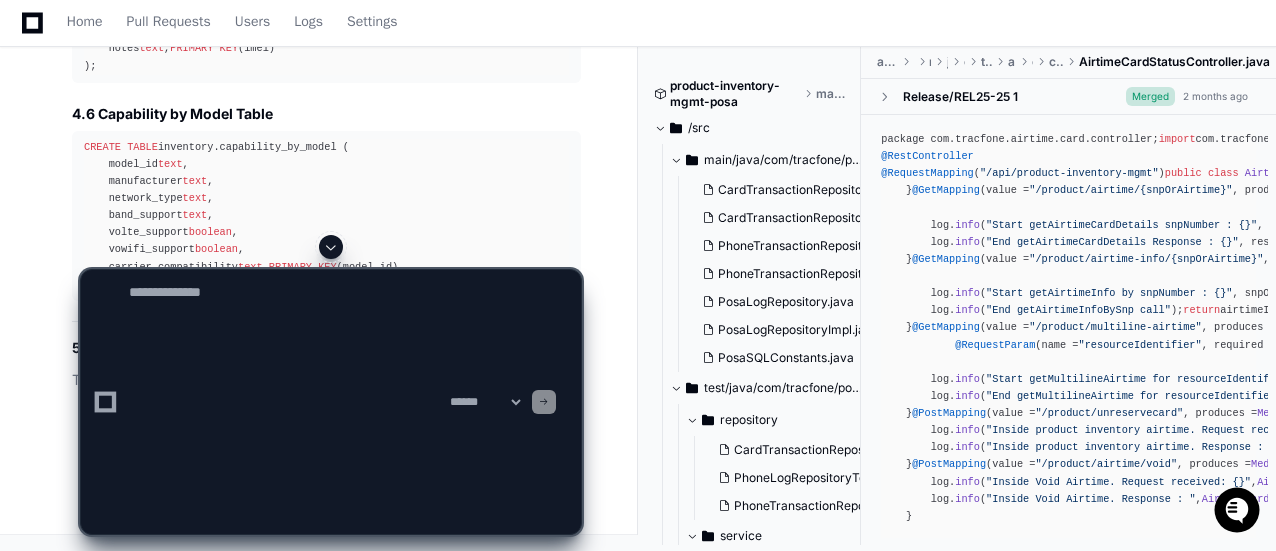 scroll, scrollTop: 0, scrollLeft: 0, axis: both 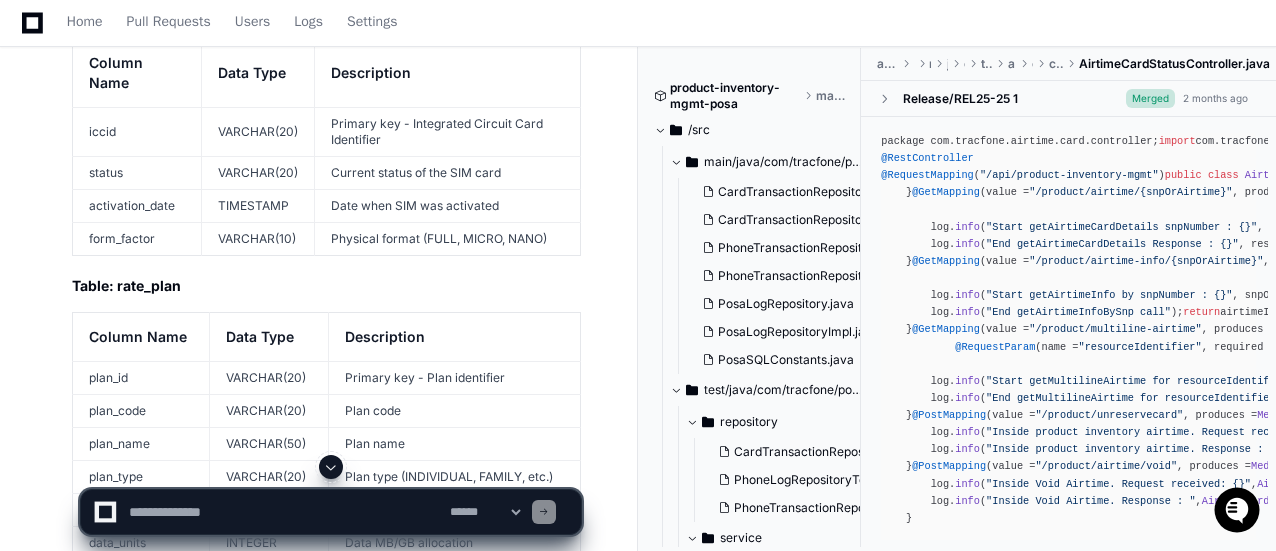 click on "Technical Document: Retrieve By MDN Module Analysis and Cassandra Migration Design
Document Version:  1.0
Created:
Author:  Telecommunications Database Architecture Team
Classification:  Internal Use Only
Table of Contents
Executive Summary
Module Overview: Retrieve By MDN
Repository Analysis
Current SQL Implementation Analysis
Core Queries
Database Table Structures
Query Patterns and Access Paths
Cassandra Table Design
Design Considerations
Proposed Table Schemas
Query Support and Access Patterns
Source-to-Target Mapping
Implementation Recommendations
Conclusion
Appendix: Complete CQL Schema
1. Executive Summary
The "Retrieve By MDN" module is critical for subscriber management operations, providing lookup capabilities based on the Mobile Directory Number (phone number). This functionality supports customer service, service provisioning, troubleshooting, and billing operations.
2. Module Overview: Retrieve By MDN" 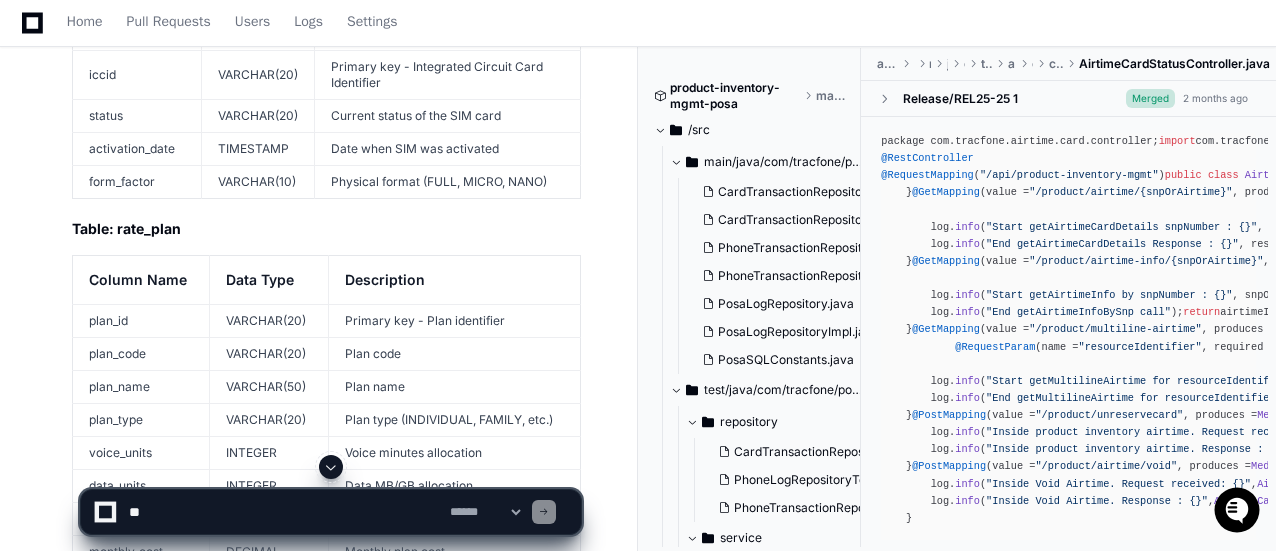 scroll, scrollTop: 66990, scrollLeft: 0, axis: vertical 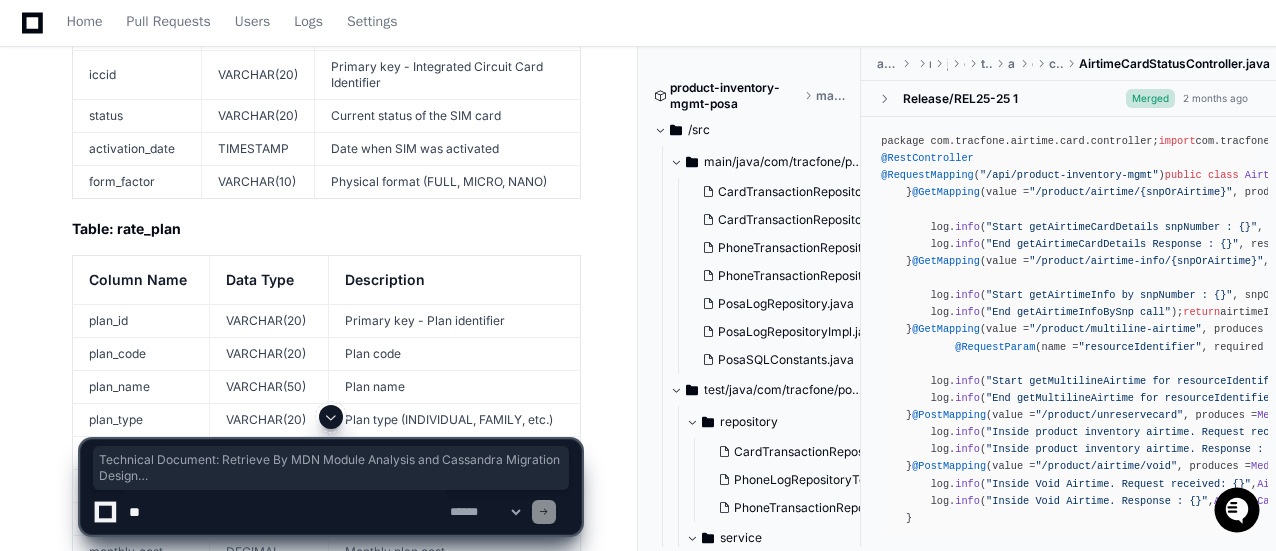 click on "This document provides a comprehensive analysis of the "Retrieve By MDN" module within our telecommunications product inventory system. After careful examination of the current SQL-based implementation, I've designed an equivalent Cassandra-based solution that preserves all functionality while providing improved scalability and performance." 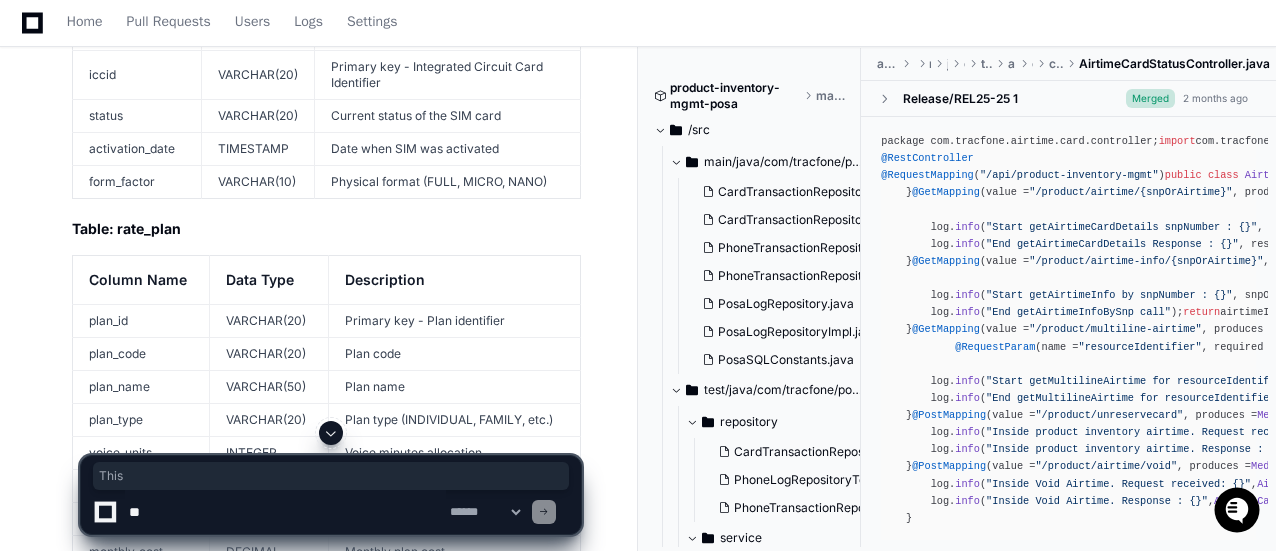 click on "This document provides a comprehensive analysis of the "Retrieve By MDN" module within our telecommunications product inventory system. After careful examination of the current SQL-based implementation, I've designed an equivalent Cassandra-based solution that preserves all functionality while providing improved scalability and performance." 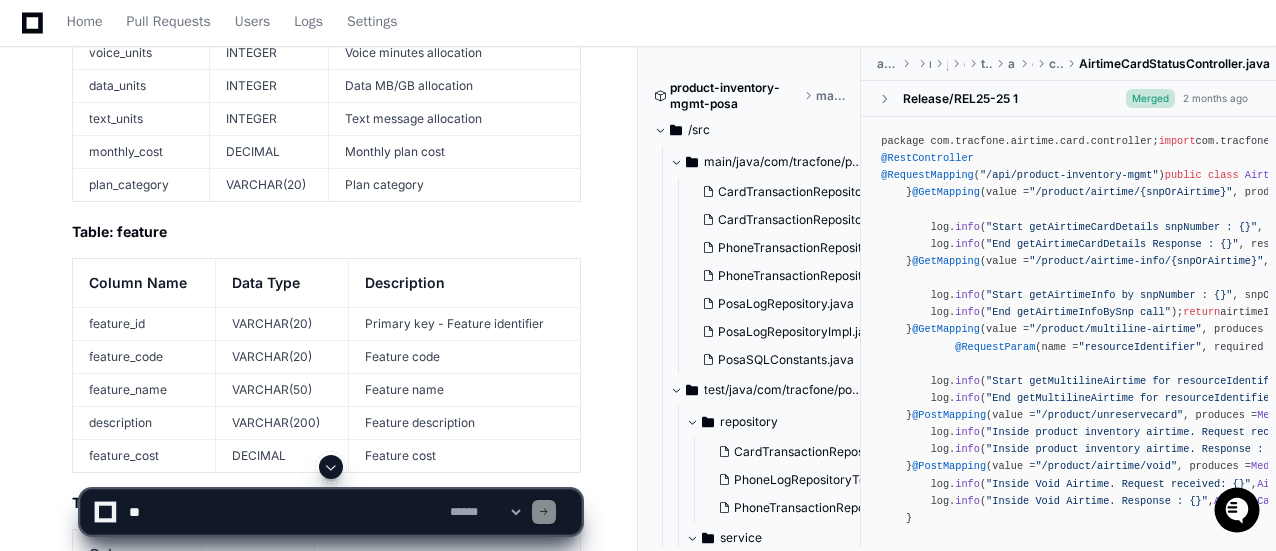 scroll, scrollTop: 66990, scrollLeft: 0, axis: vertical 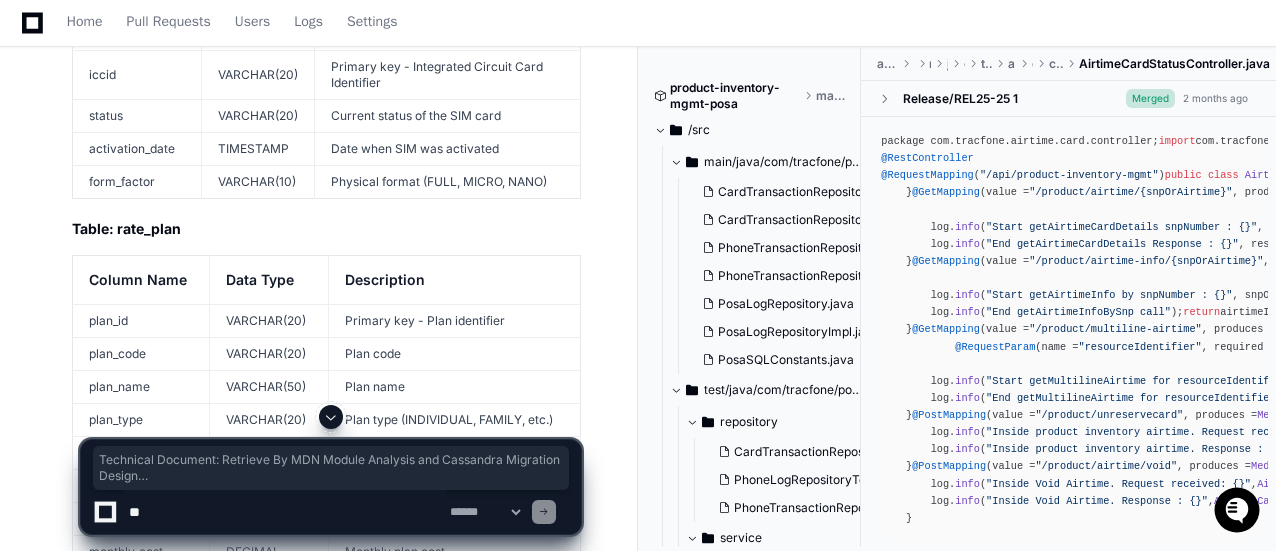 click on "Thinking Technical Document: Retrieve By MDN Module Analysis and Cassandra Migration Design
Document Version:  1.0
Created:
Author:  Telecommunications Database Architecture Team
Classification:  Internal Use Only
Table of Contents
Executive Summary
Module Overview: Retrieve By MDN
Repository Analysis
Current SQL Implementation Analysis
Core Queries
Database Table Structures
Query Patterns and Access Paths
Cassandra Table Design
Design Considerations
Proposed Table Schemas
Query Support and Access Patterns
Source-to-Target Mapping
Implementation Recommendations
Conclusion
Appendix: Complete CQL Schema
1. Executive Summary
The "Retrieve By MDN" module is critical for subscriber management operations, providing lookup capabilities based on the Mobile Directory Number ([PHONE]). This functionality supports customer service, service provisioning, troubleshooting, and billing operations.
2. Module Overview: Retrieve By MDN" 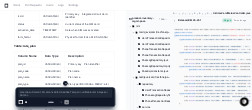 scroll, scrollTop: 66990, scrollLeft: 0, axis: vertical 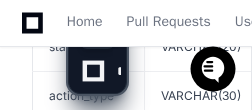 drag, startPoint x: 68, startPoint y: 316, endPoint x: 109, endPoint y: 75, distance: 244.46268 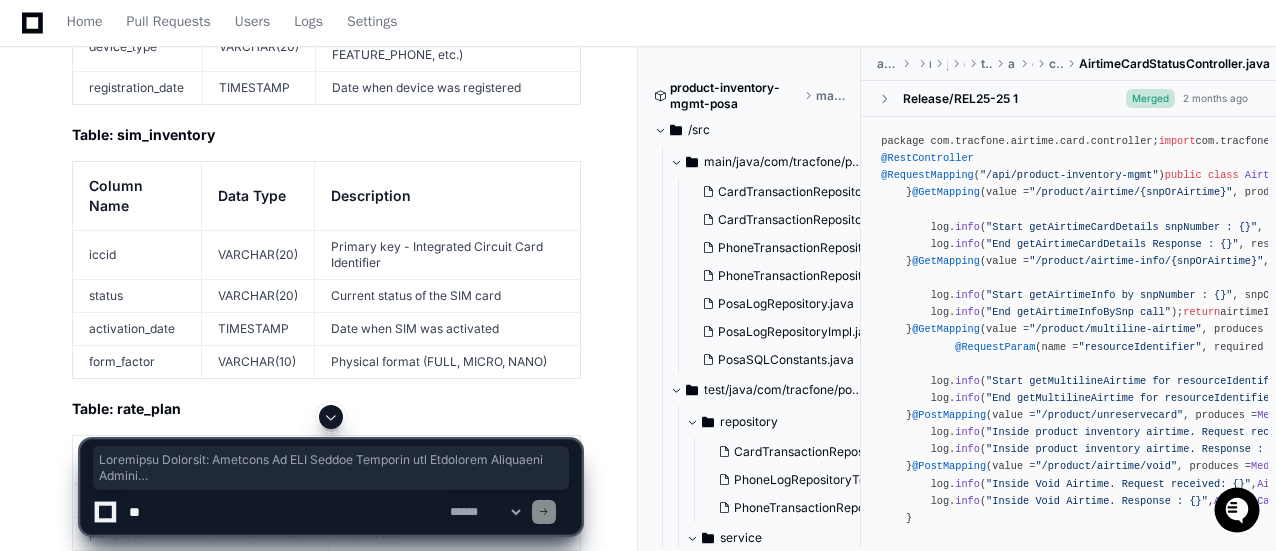 scroll, scrollTop: 67110, scrollLeft: 0, axis: vertical 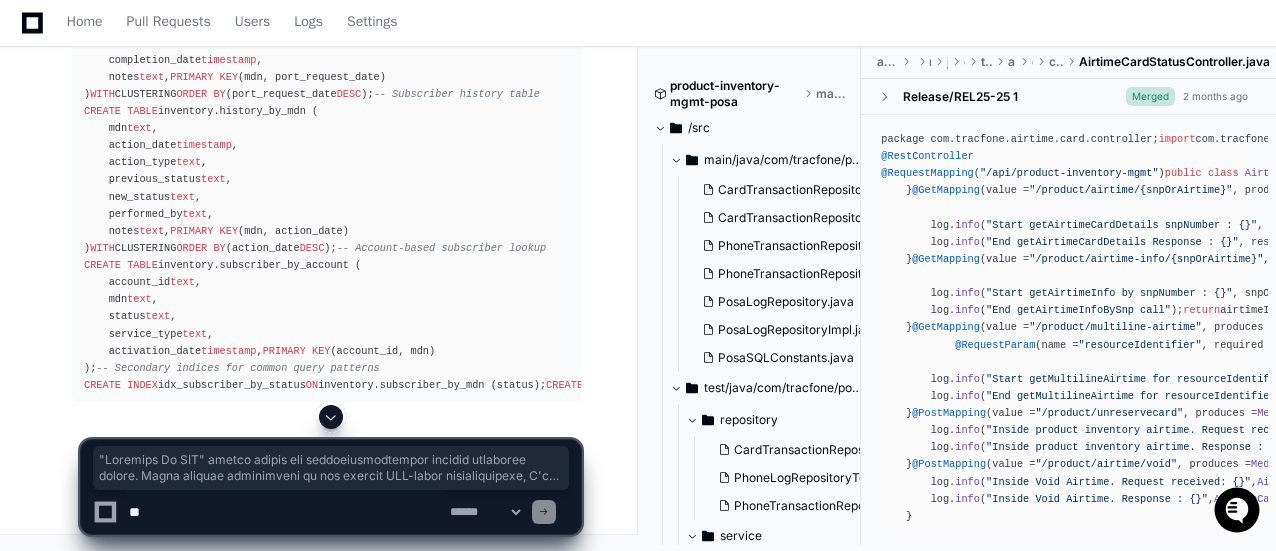 drag, startPoint x: 452, startPoint y: 182, endPoint x: 519, endPoint y: 344, distance: 175.3083 